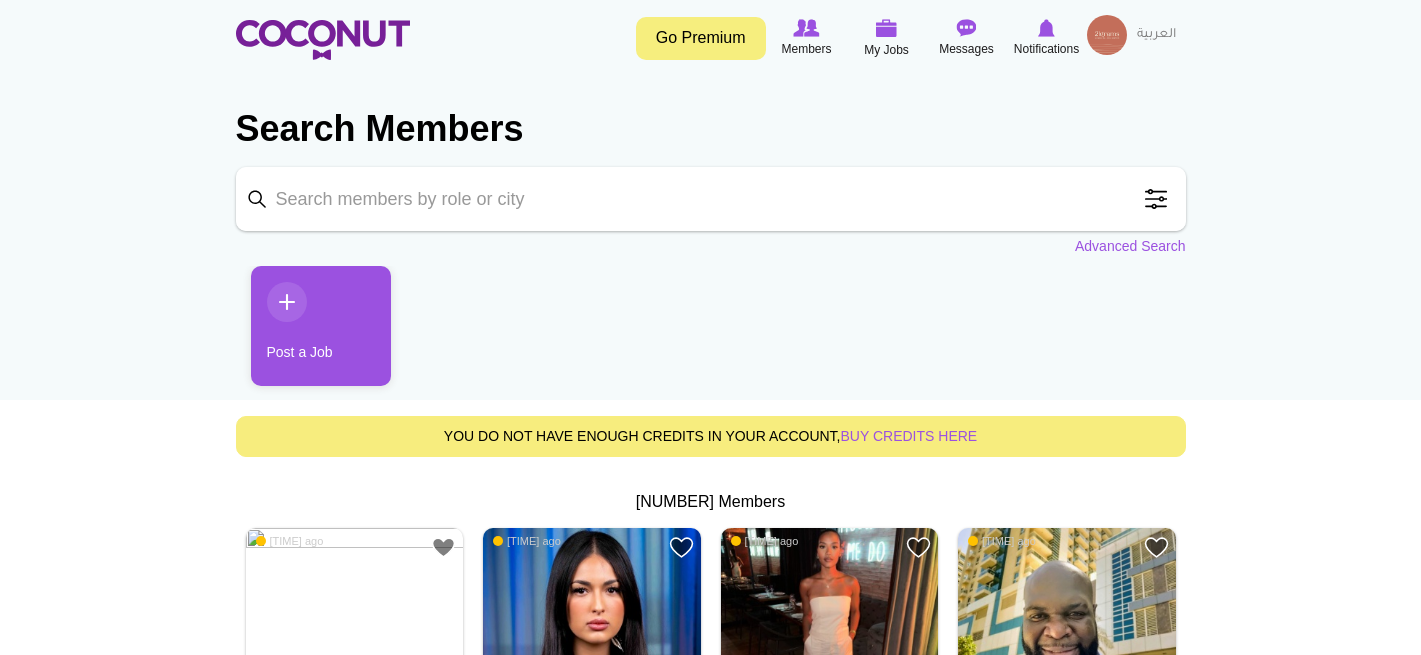 scroll, scrollTop: 0, scrollLeft: 0, axis: both 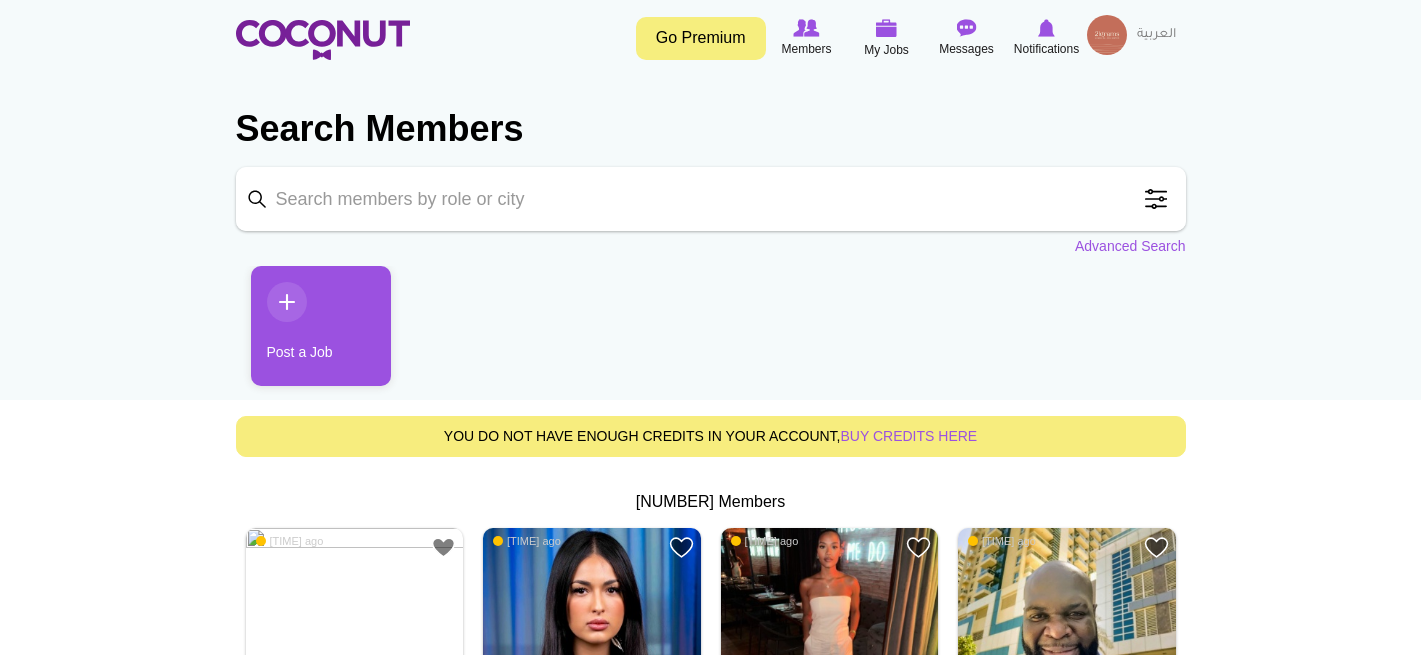 click on "Keyword" at bounding box center [711, 199] 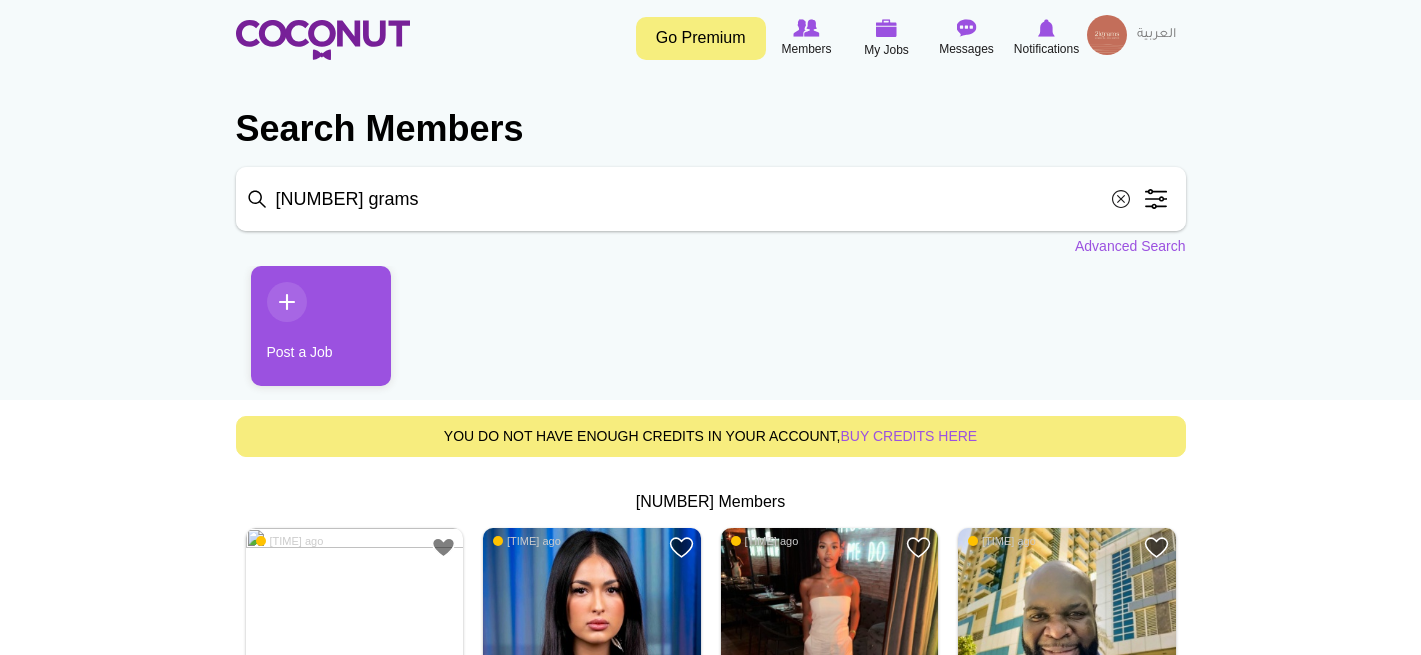 type on "21 grams" 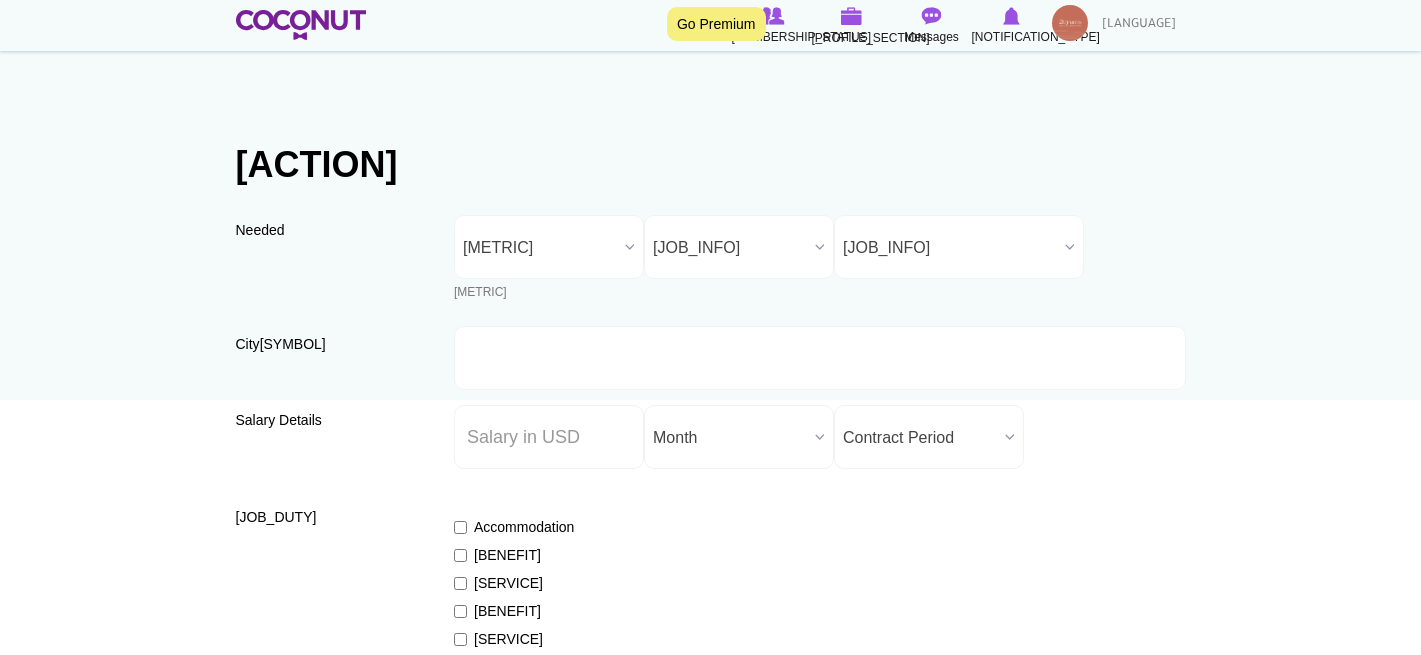 scroll, scrollTop: 775, scrollLeft: 0, axis: vertical 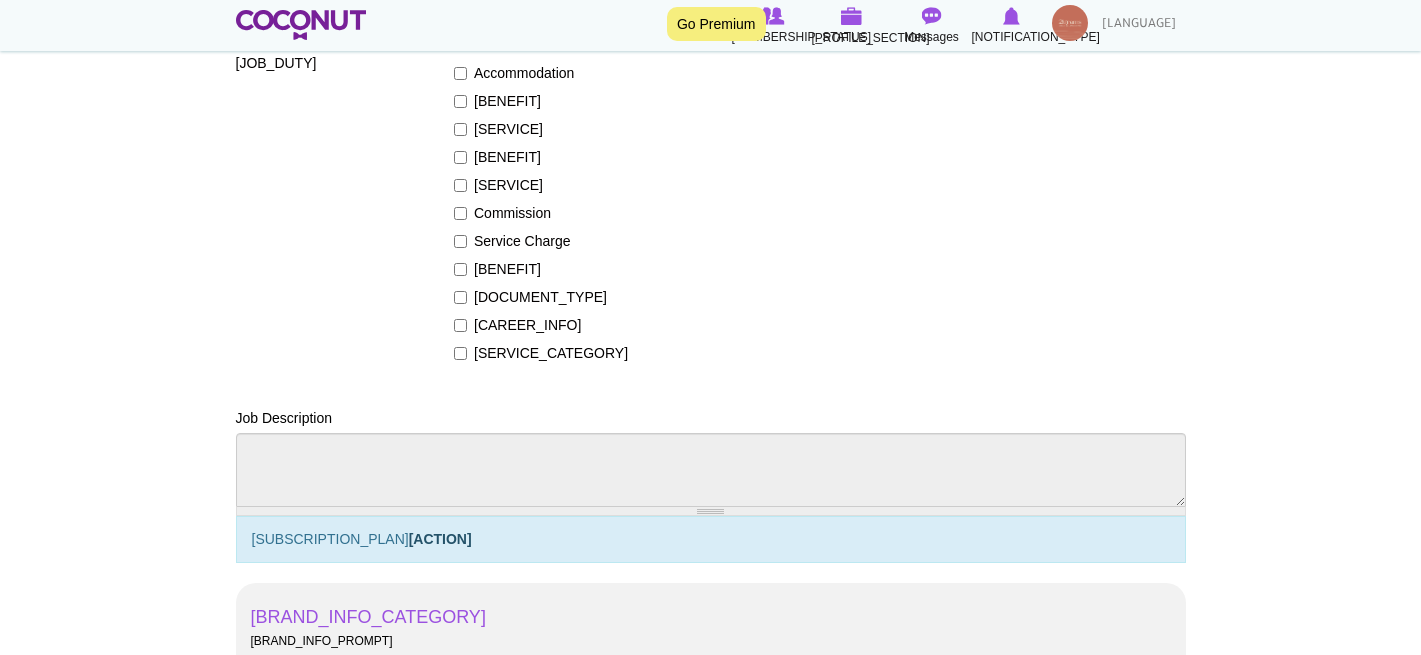 click at bounding box center [1070, 23] 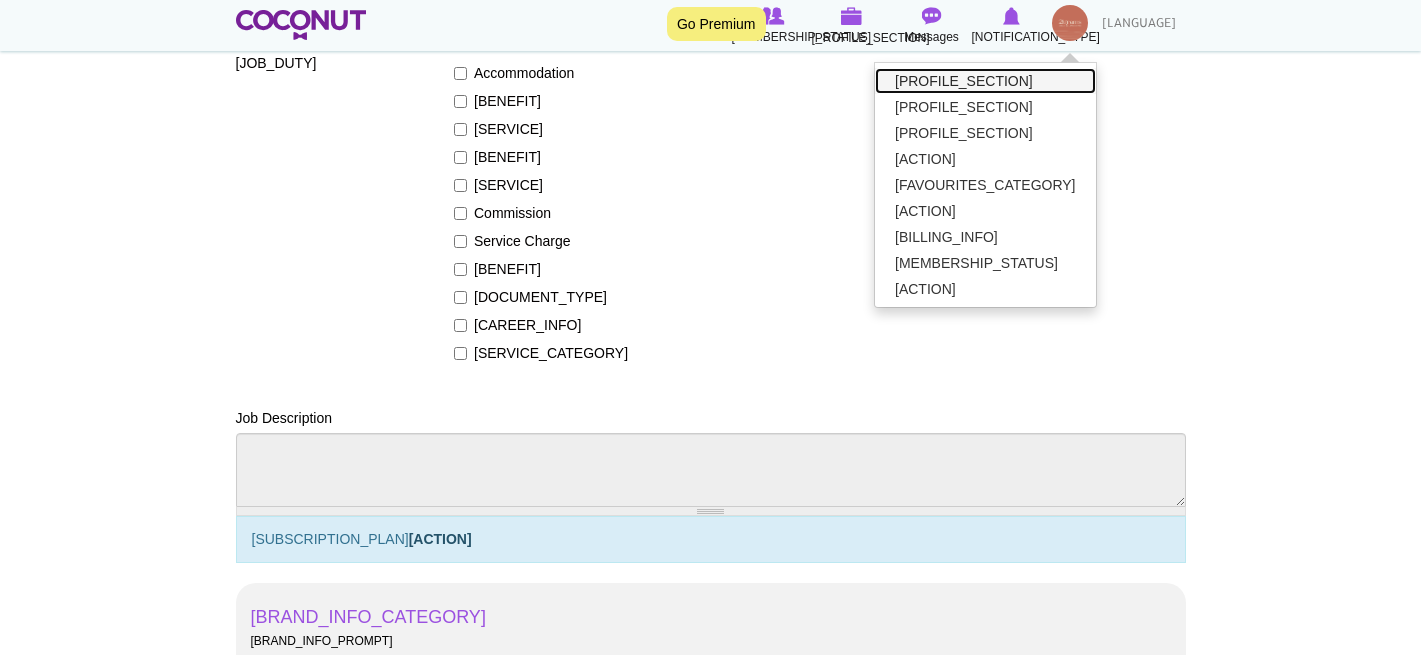 click on "[USER_SECTION]" at bounding box center [985, 81] 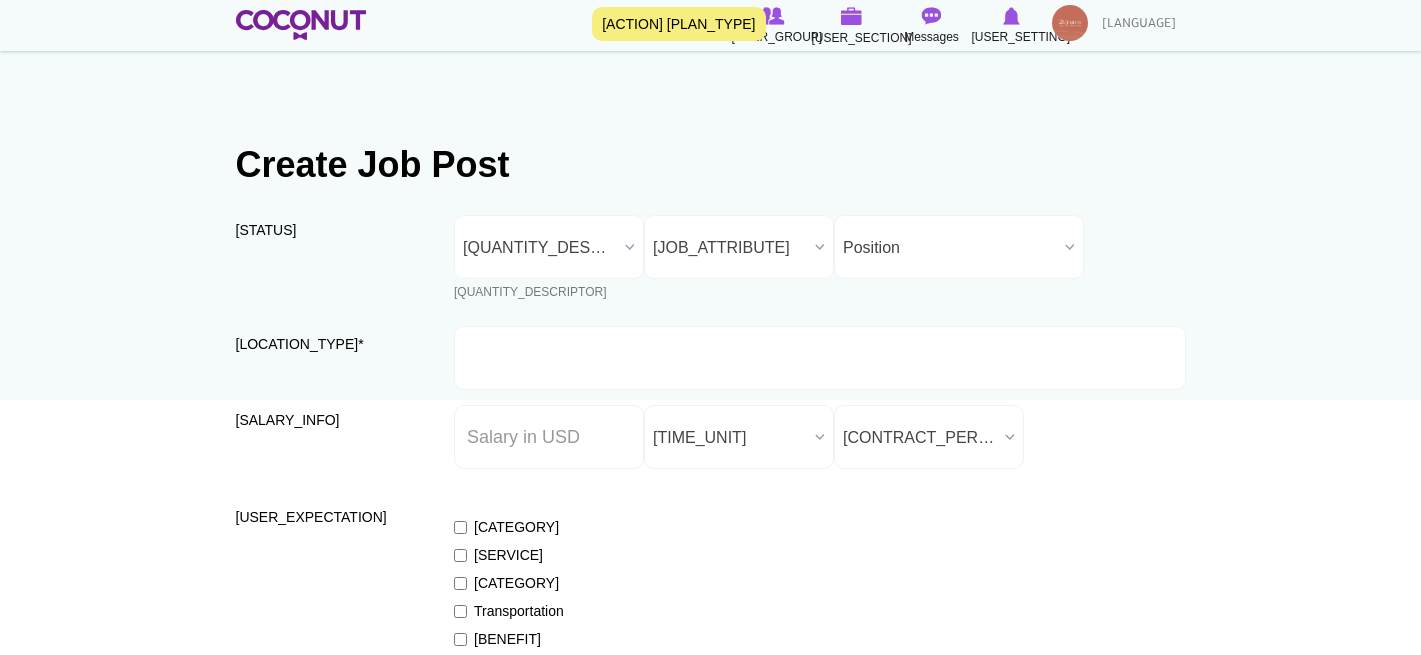 scroll, scrollTop: 454, scrollLeft: 0, axis: vertical 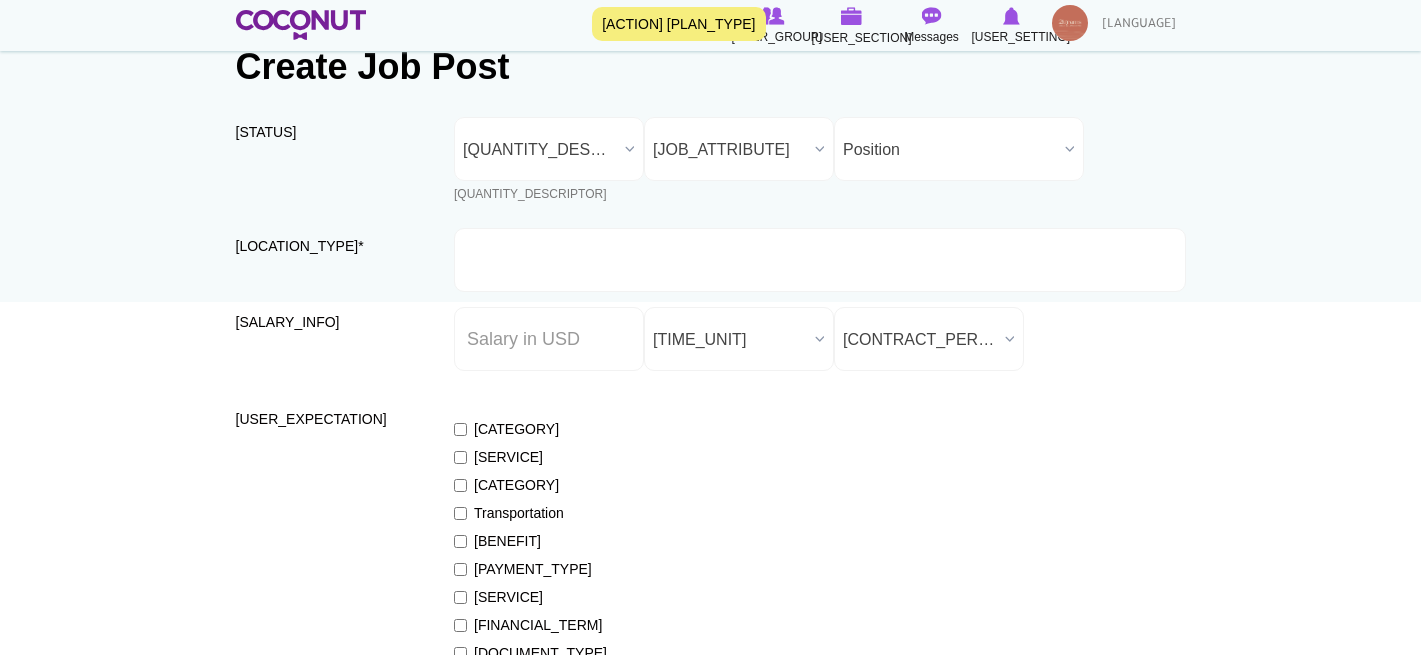 click at bounding box center [1070, 23] 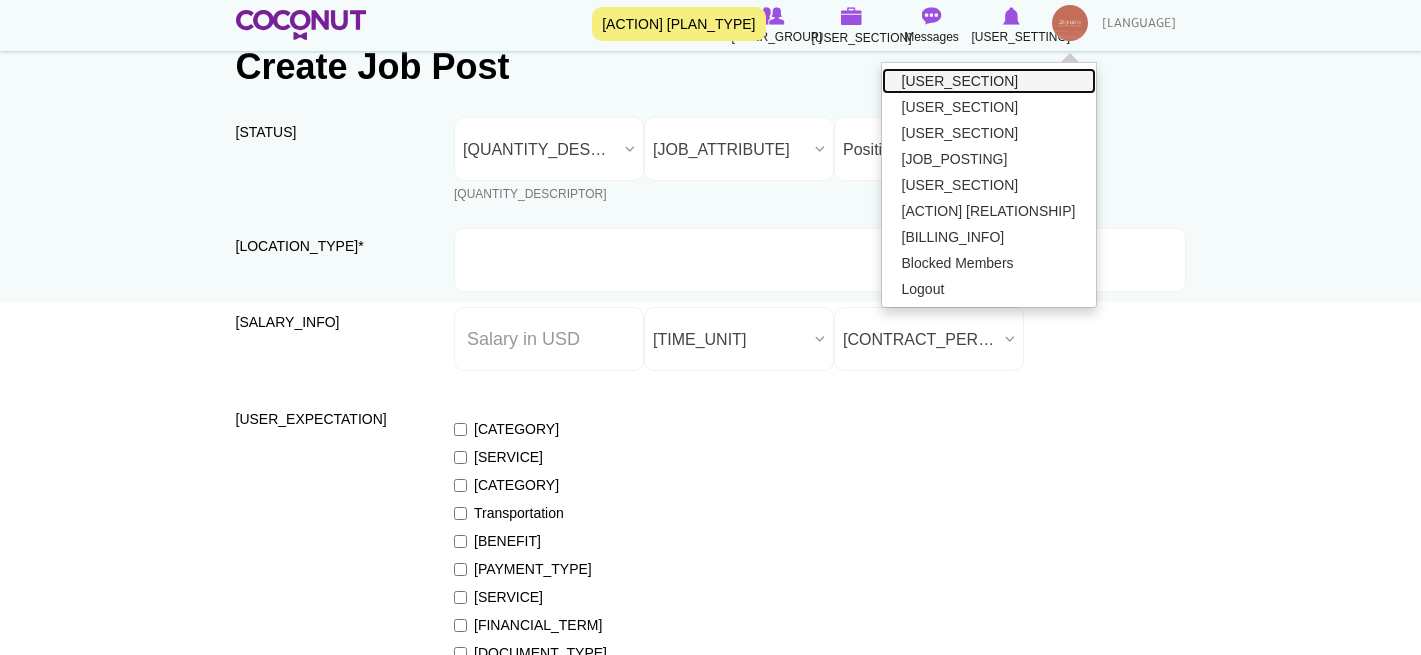 click on "[USER_SECTION]" at bounding box center [989, 81] 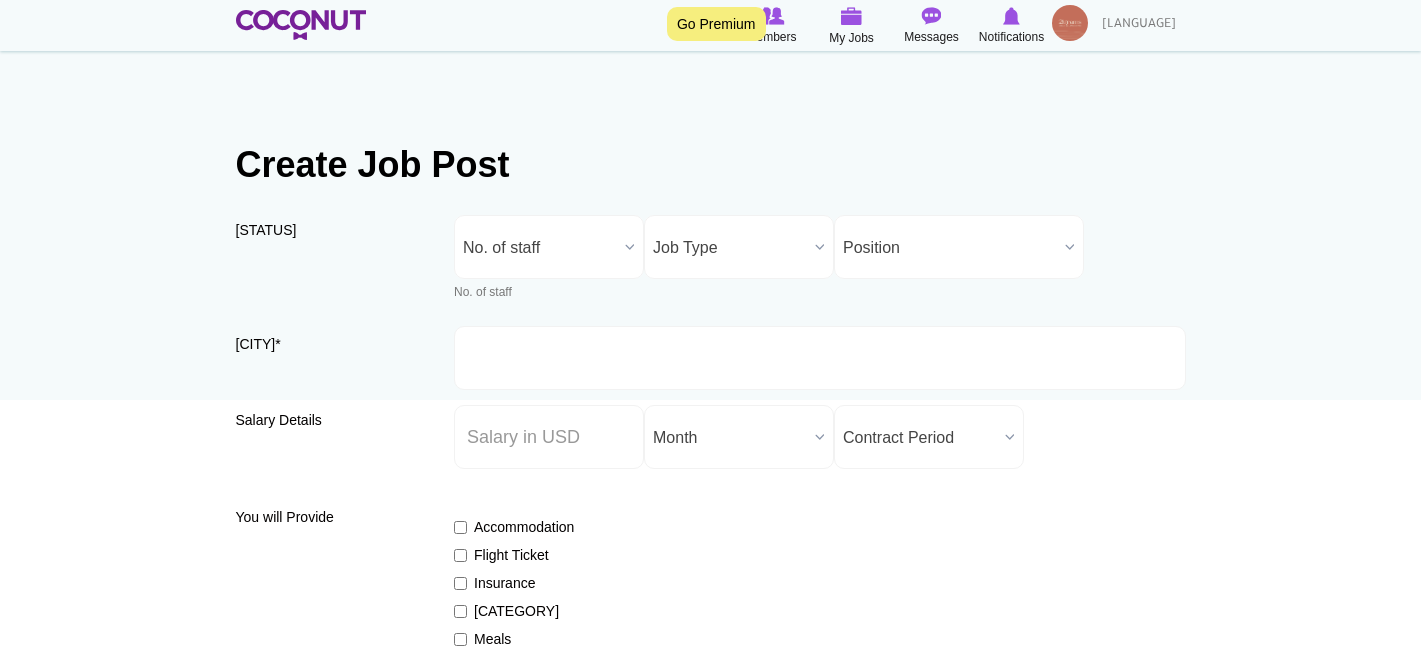 scroll, scrollTop: 98, scrollLeft: 0, axis: vertical 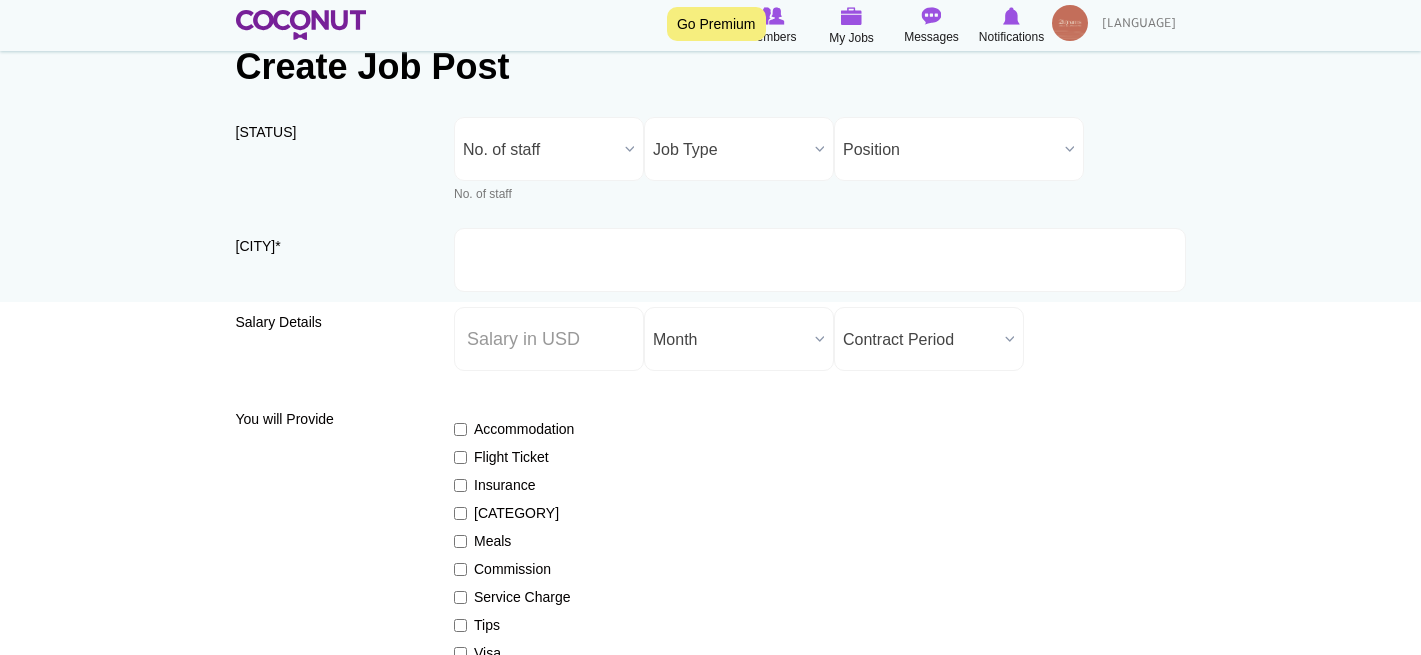 click at bounding box center [1070, 23] 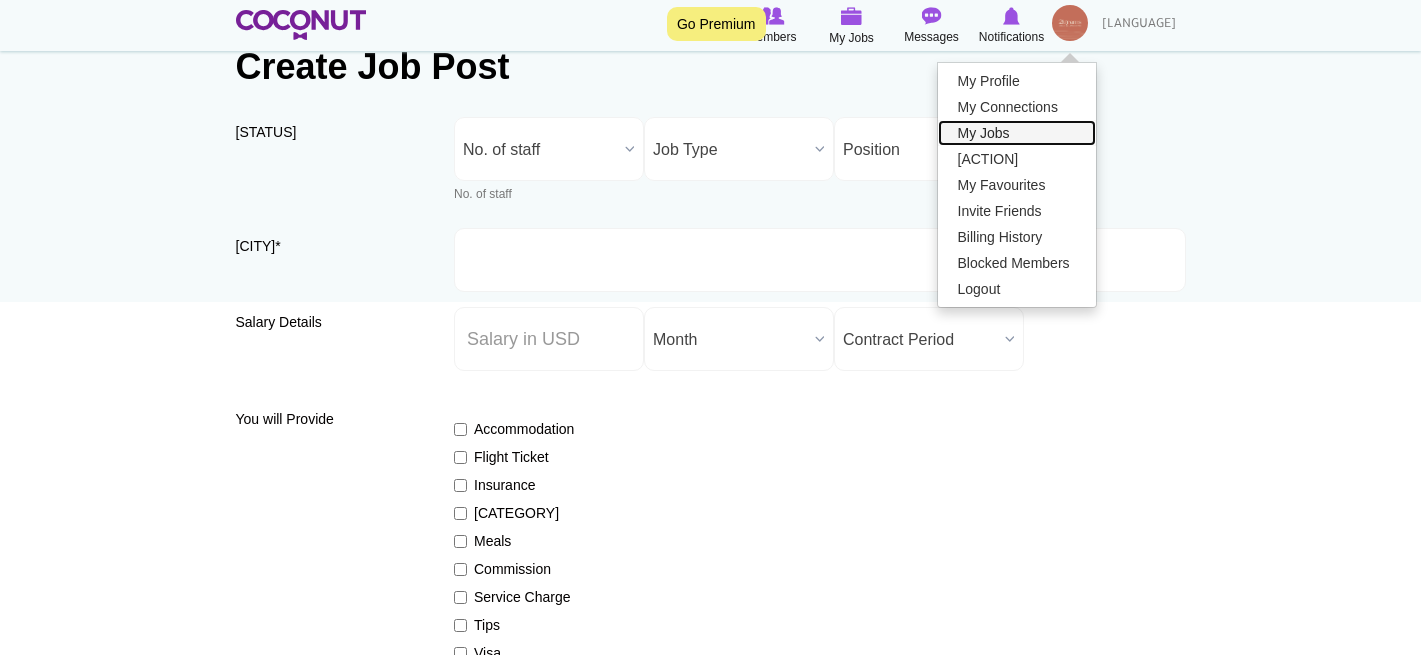 click on "My Jobs" at bounding box center (1017, 133) 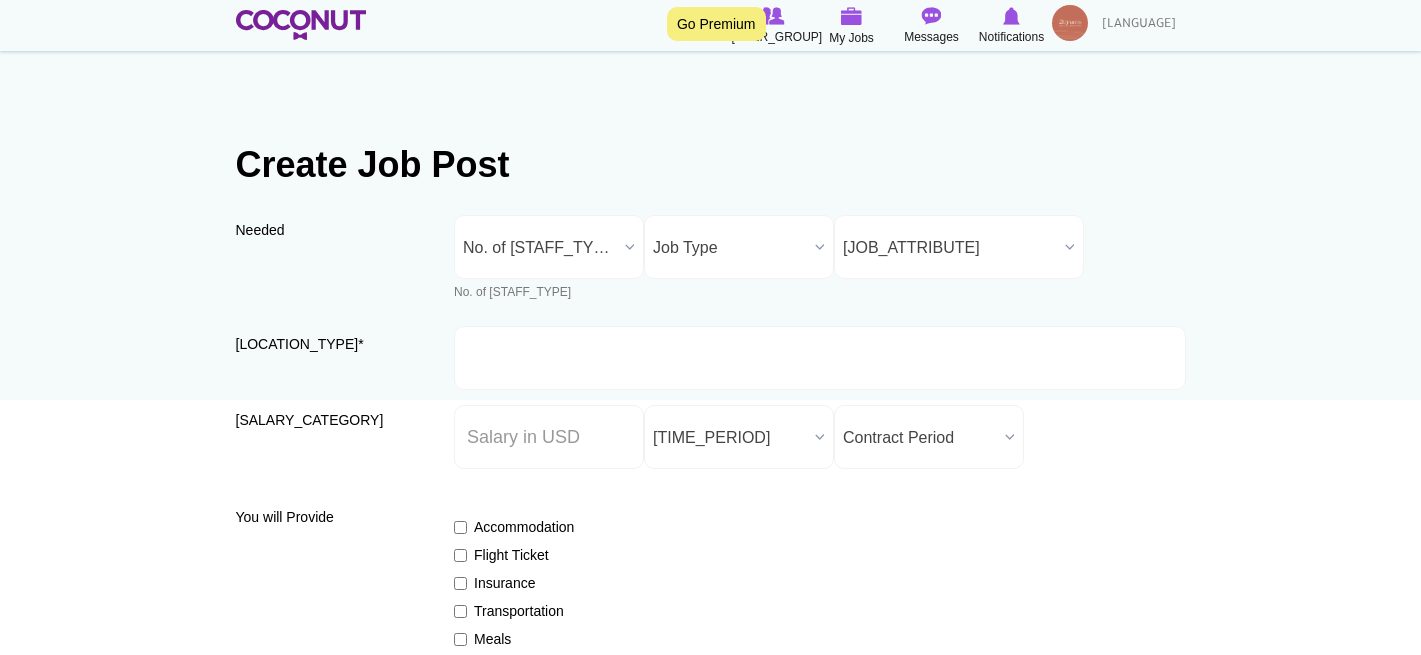 scroll, scrollTop: 98, scrollLeft: 0, axis: vertical 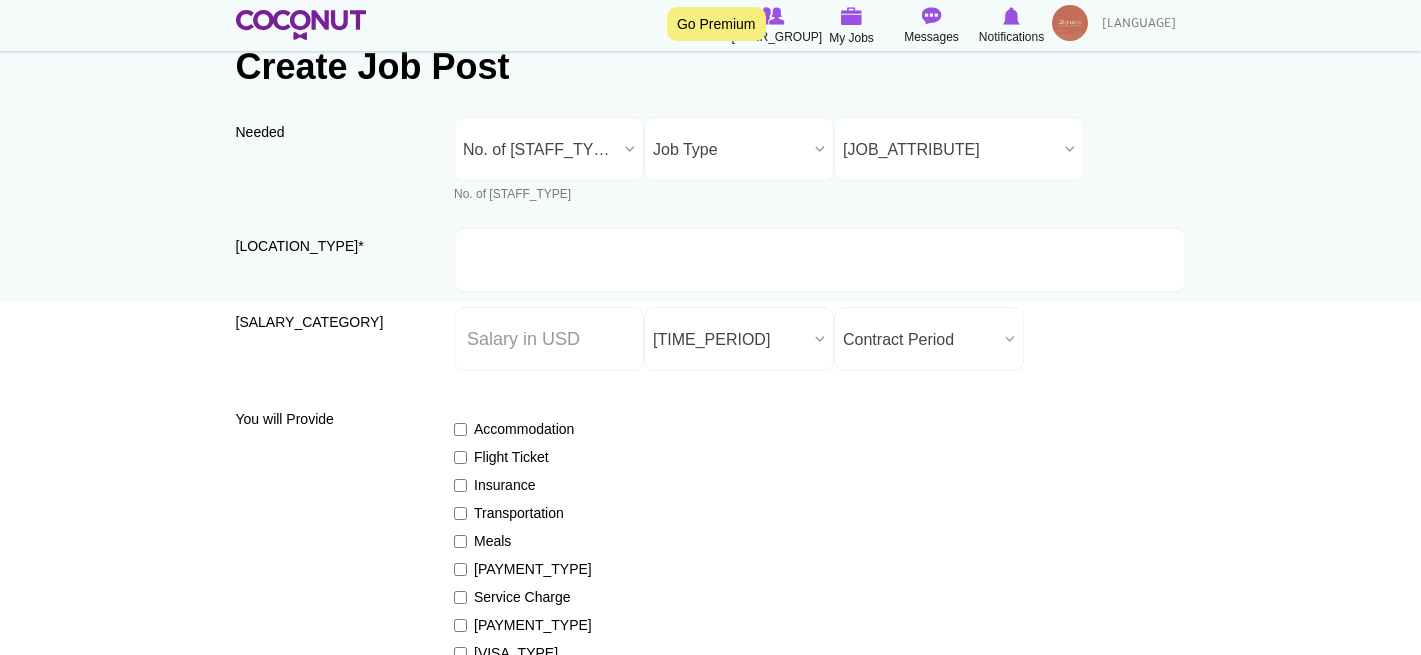 click at bounding box center (1070, 23) 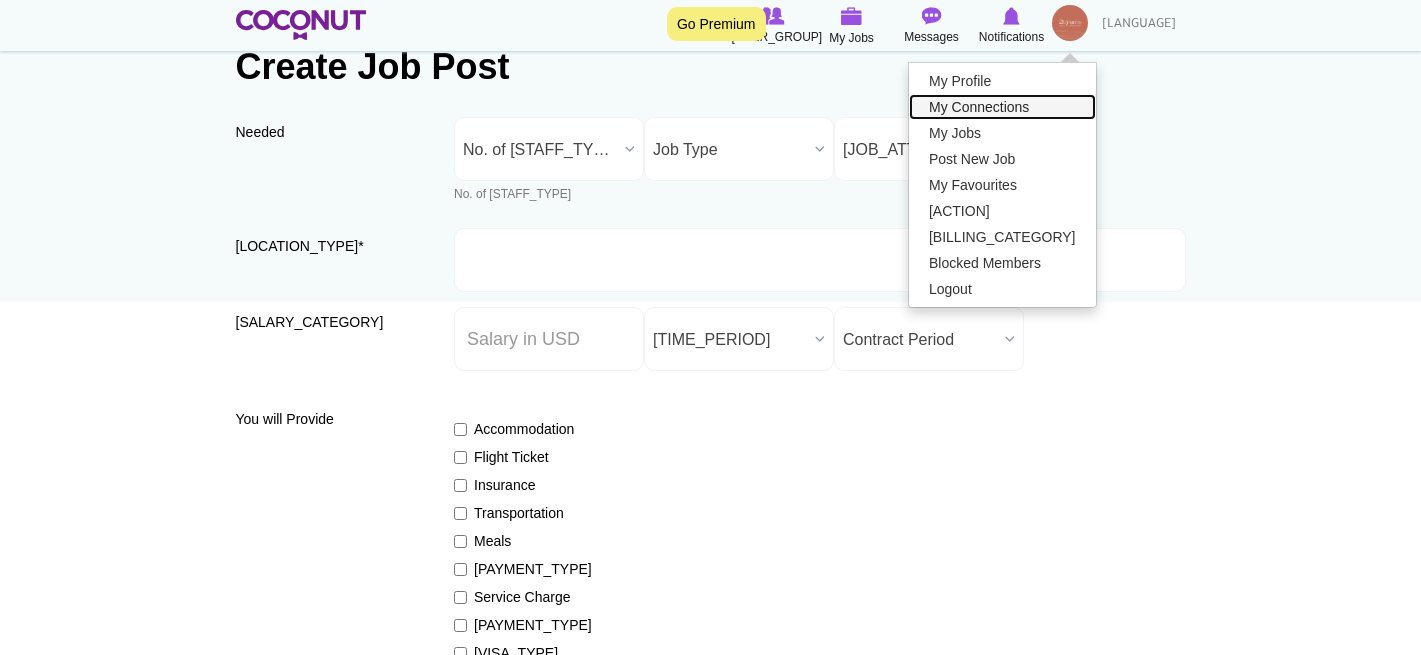 click on "My Connections" at bounding box center (1002, 107) 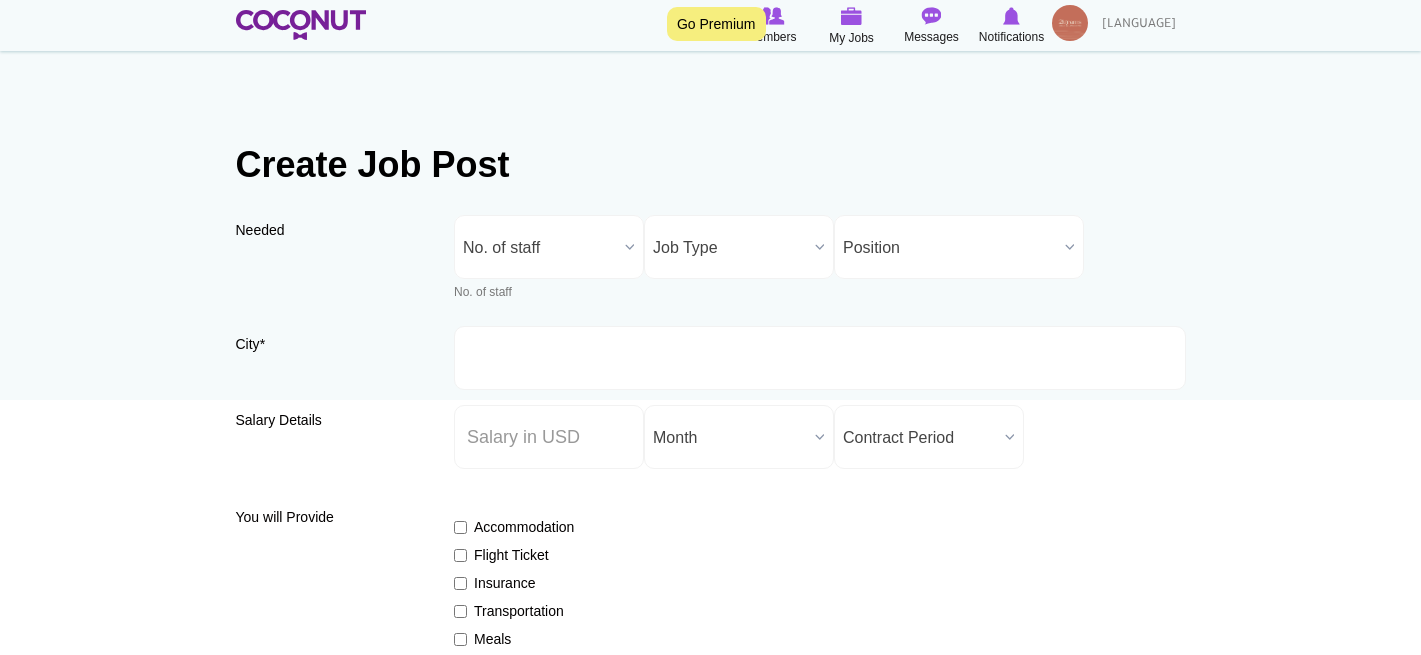 scroll, scrollTop: 98, scrollLeft: 0, axis: vertical 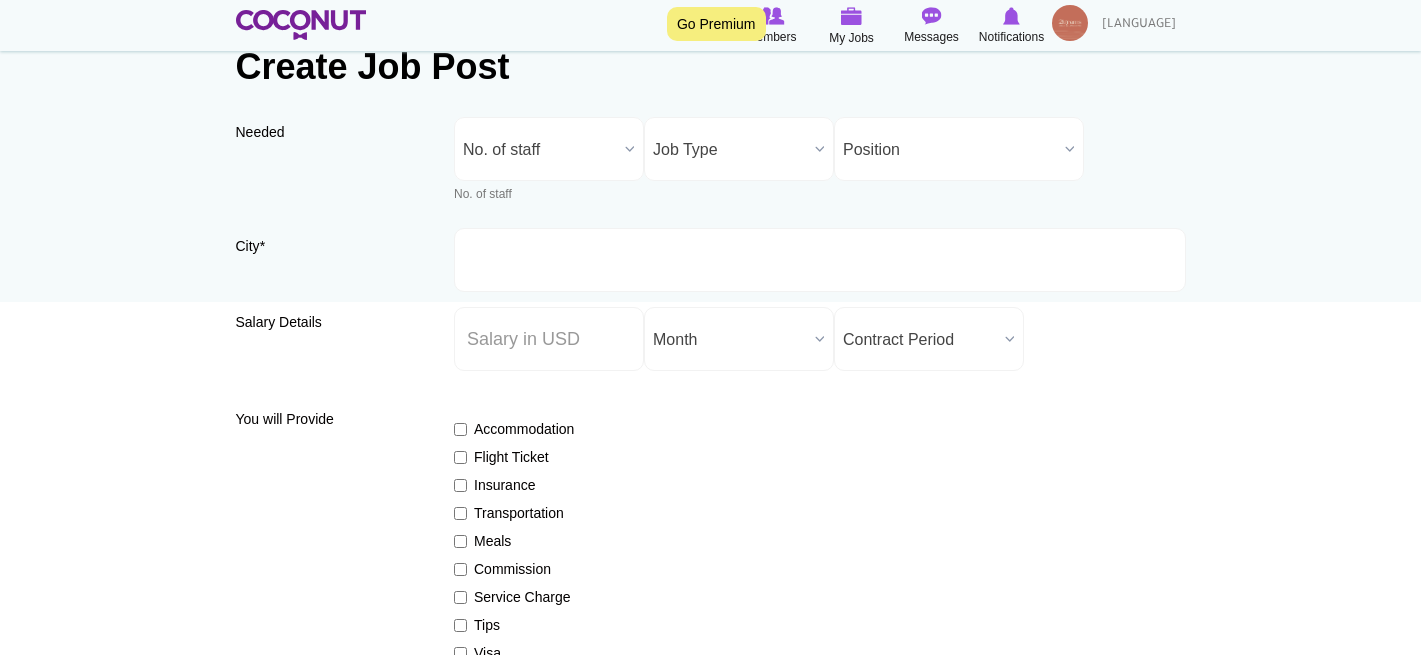 click at bounding box center (1070, 23) 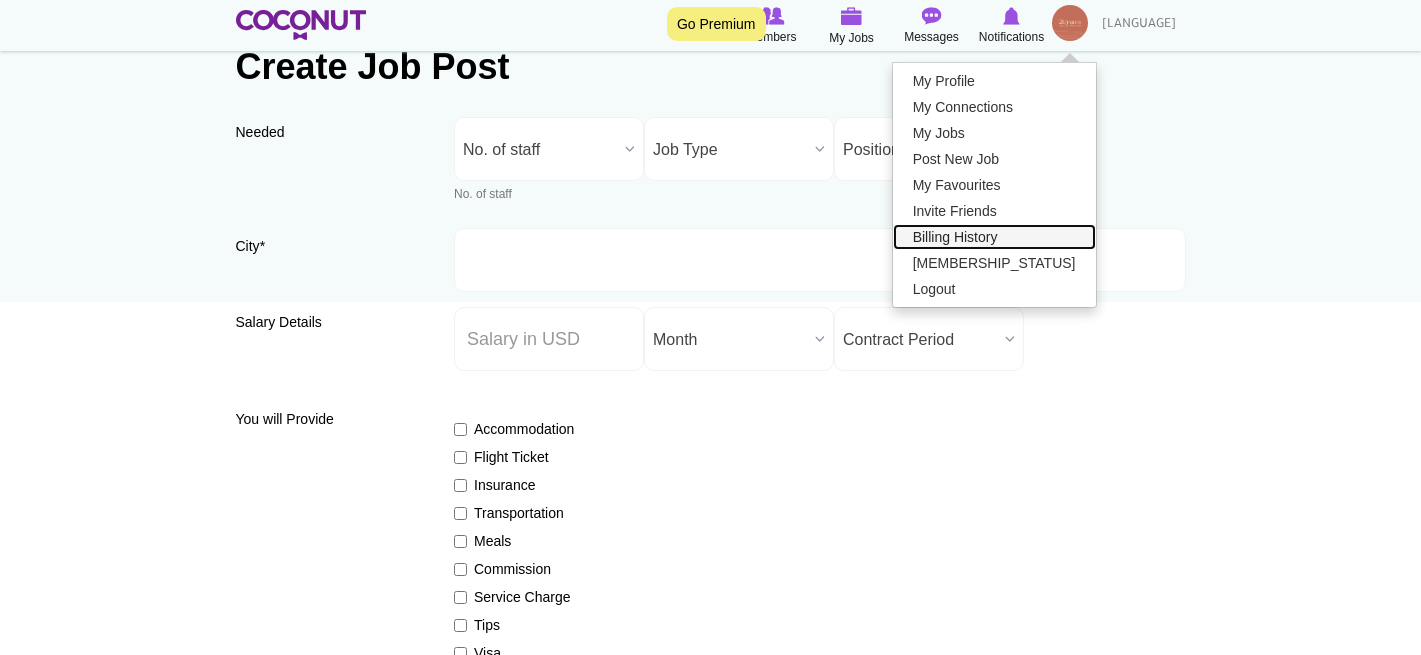 click on "Billing History" at bounding box center [994, 237] 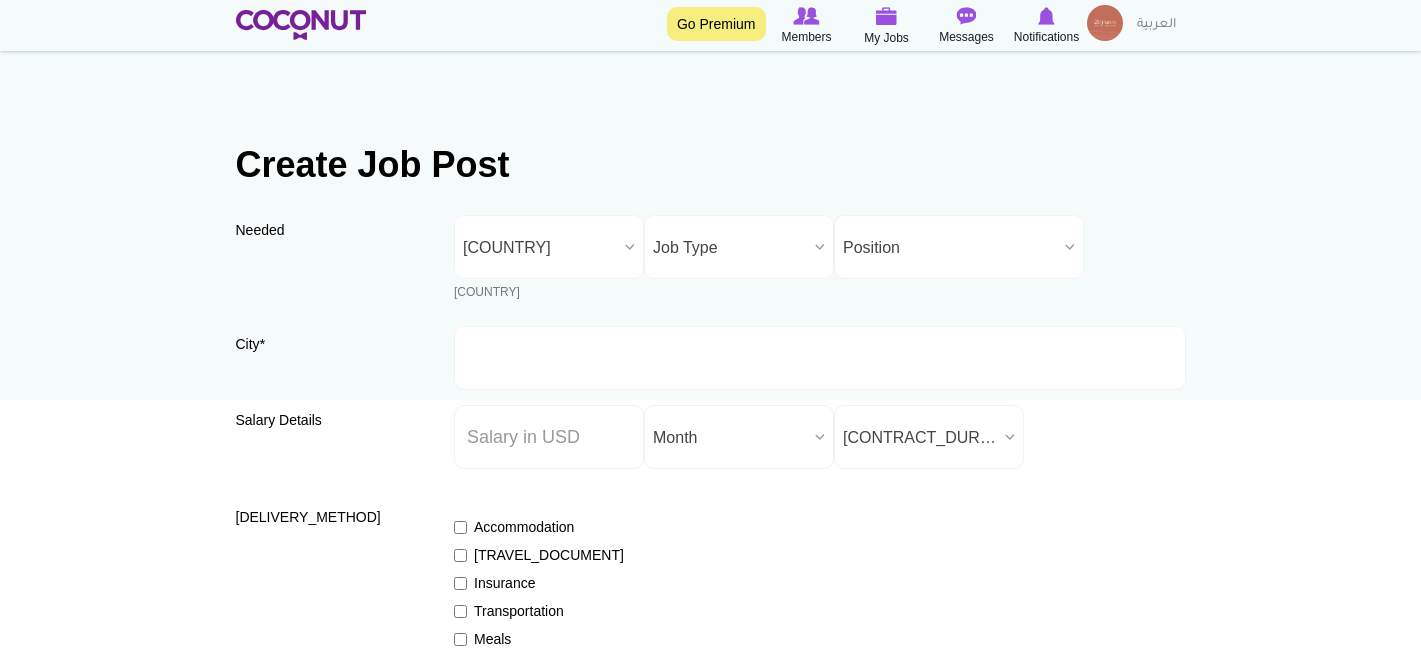scroll, scrollTop: 98, scrollLeft: 0, axis: vertical 